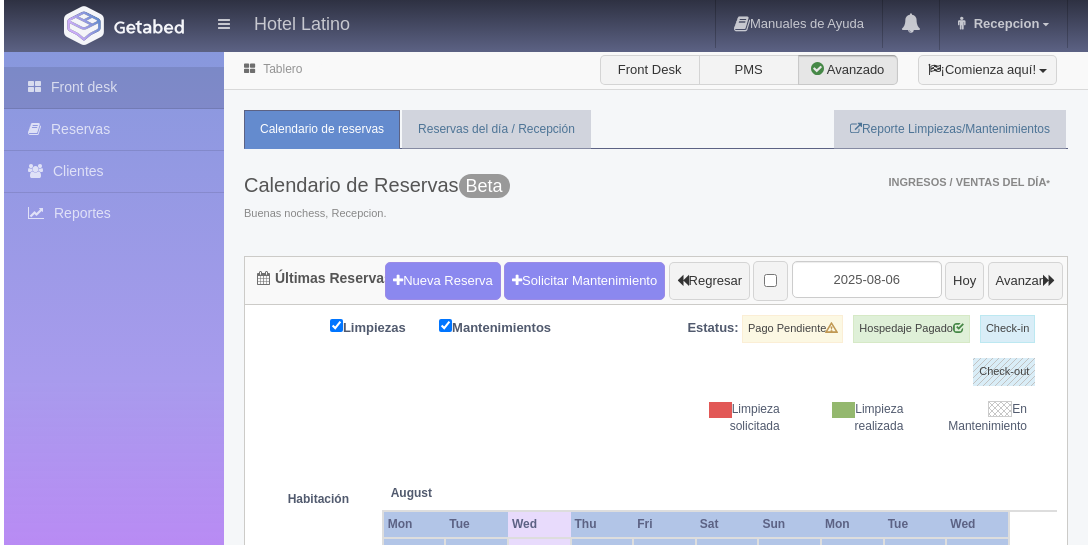 scroll, scrollTop: 0, scrollLeft: 0, axis: both 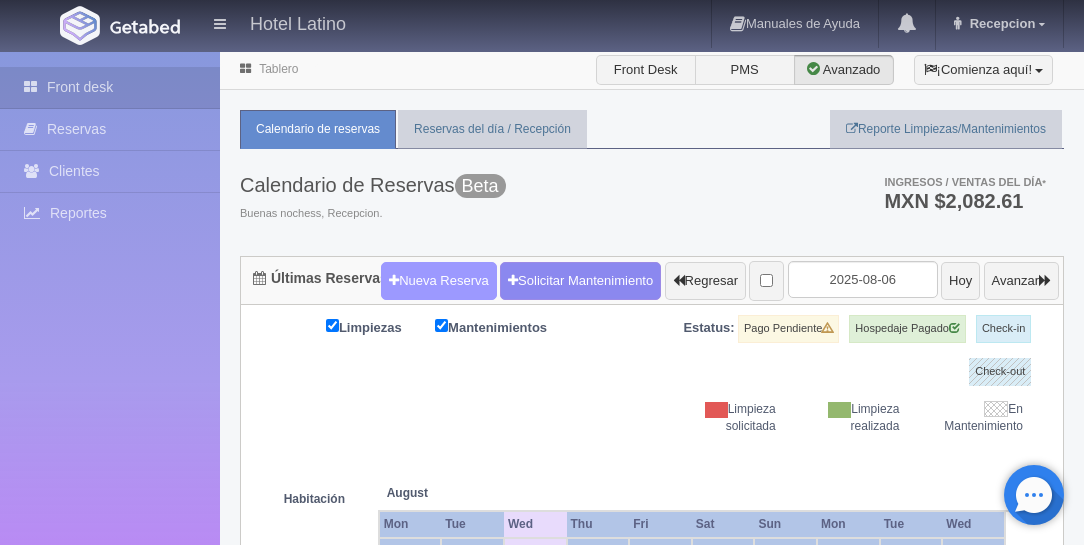 click on "Nueva Reserva" at bounding box center [439, 281] 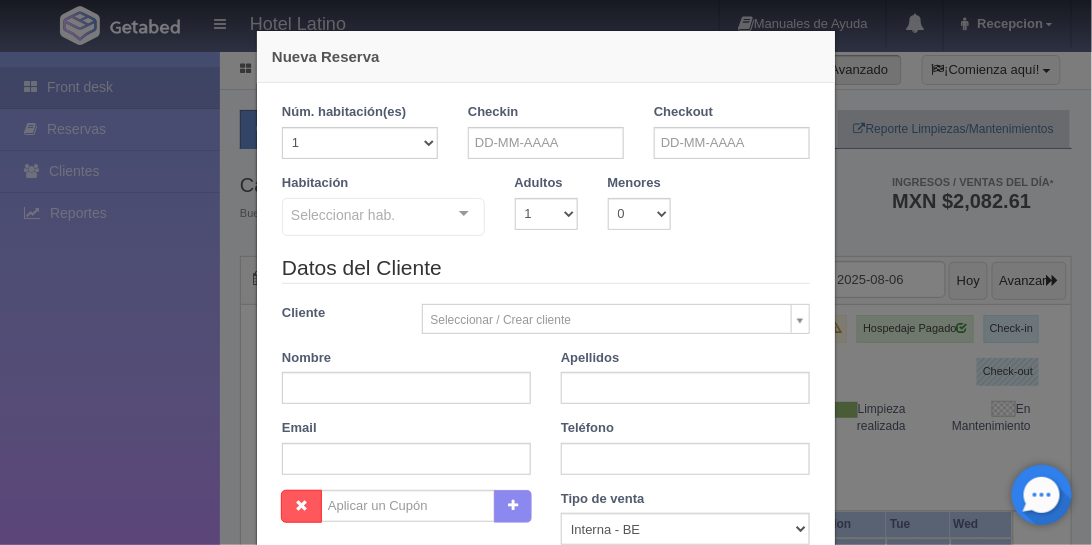checkbox on "false" 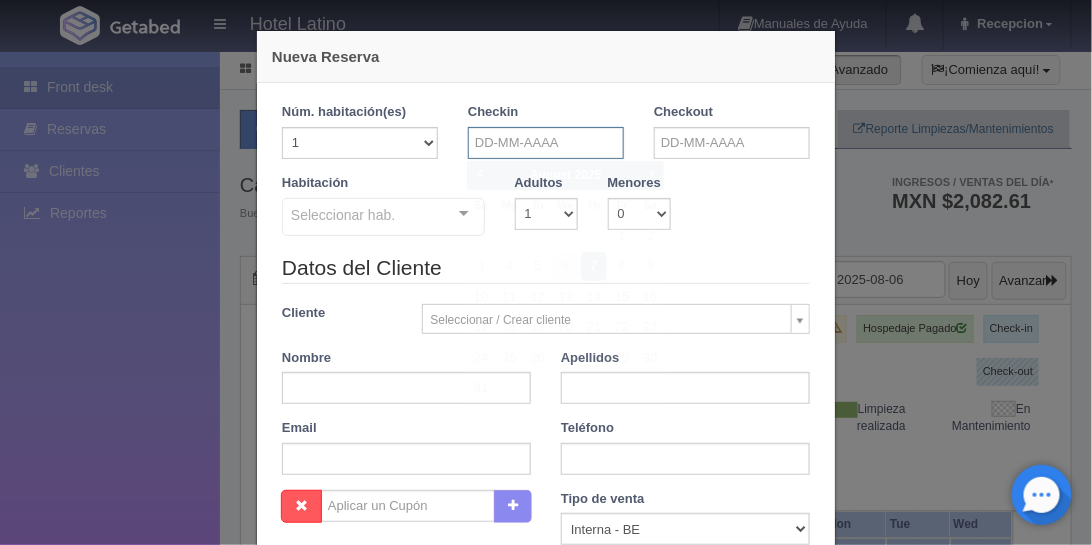 click at bounding box center [546, 143] 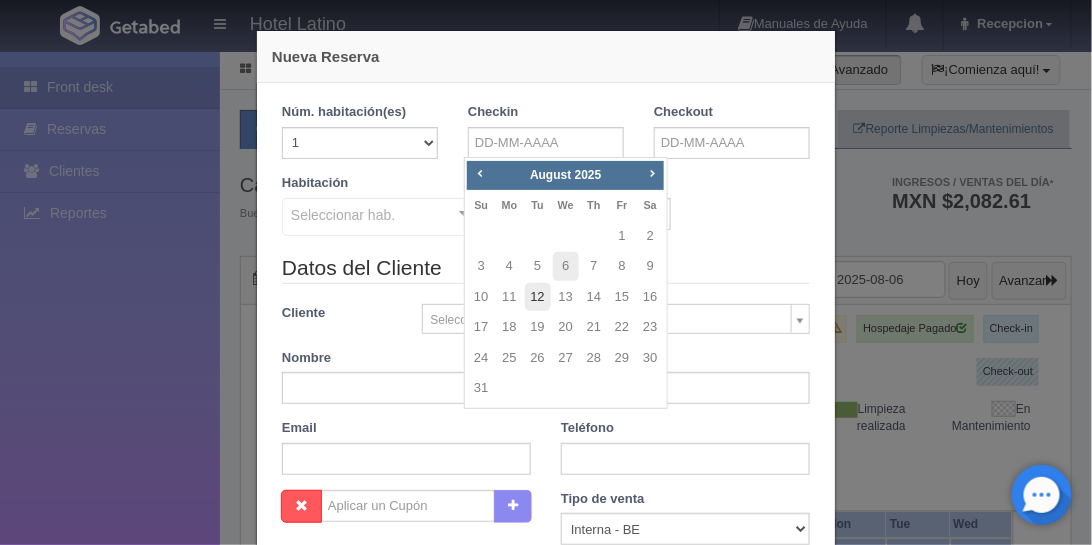 click on "12" at bounding box center (538, 297) 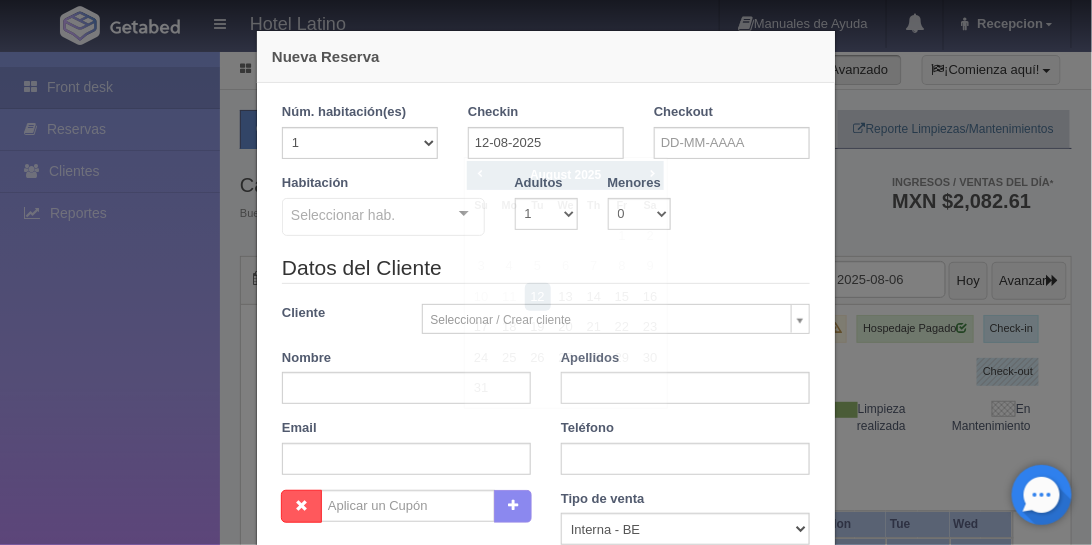 checkbox on "false" 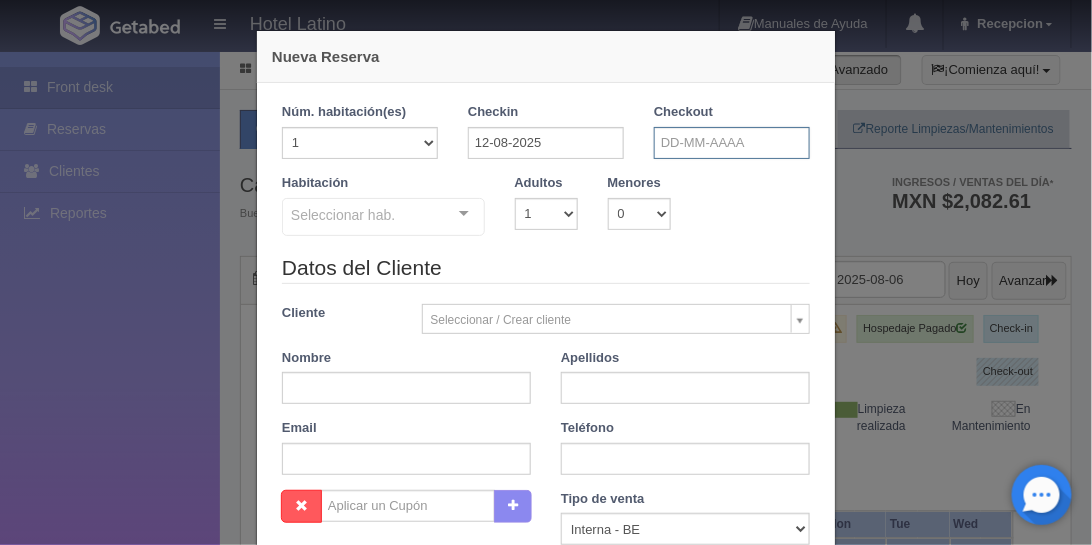 click at bounding box center (732, 143) 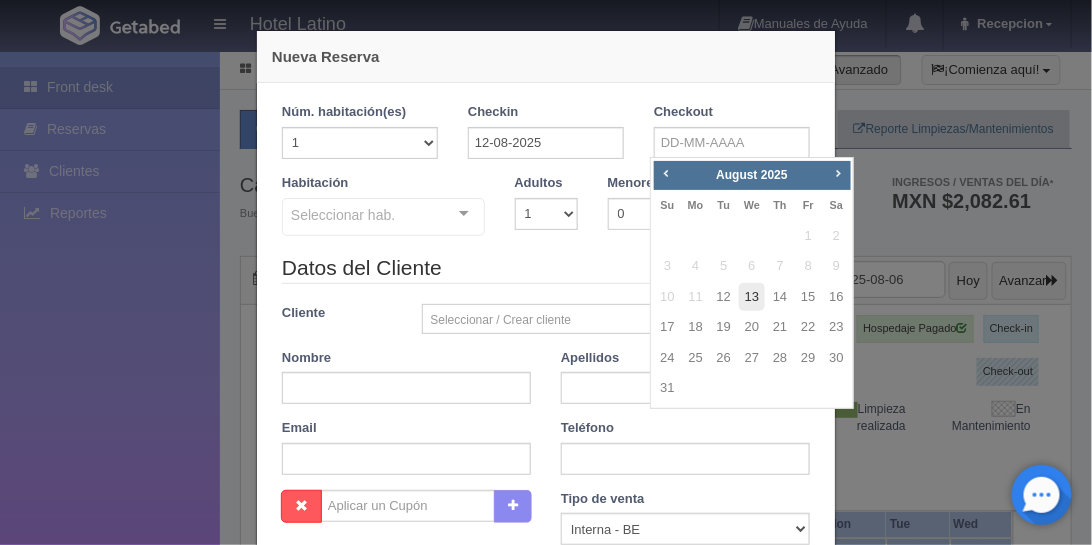 click on "13" at bounding box center (752, 297) 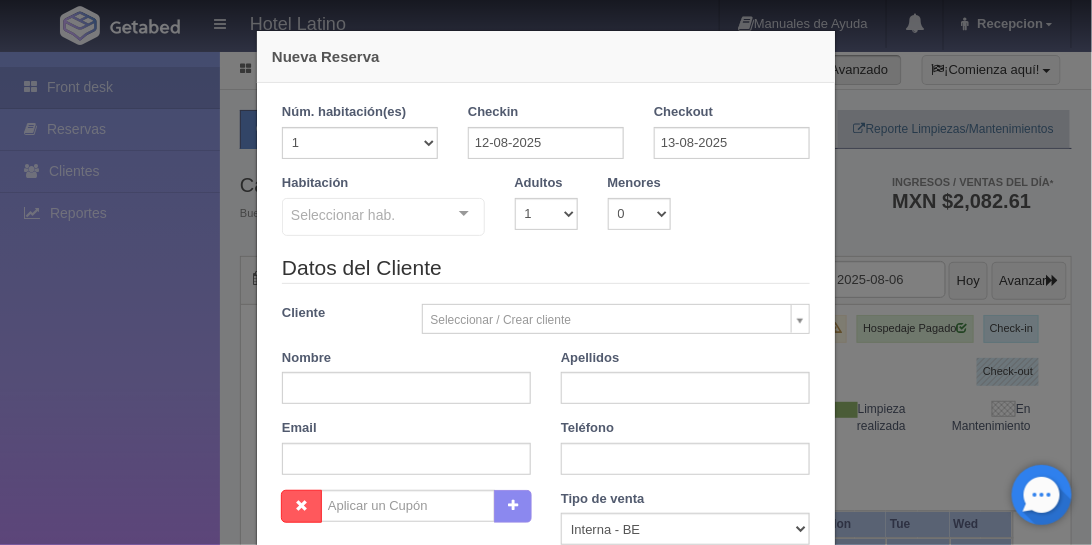 checkbox on "false" 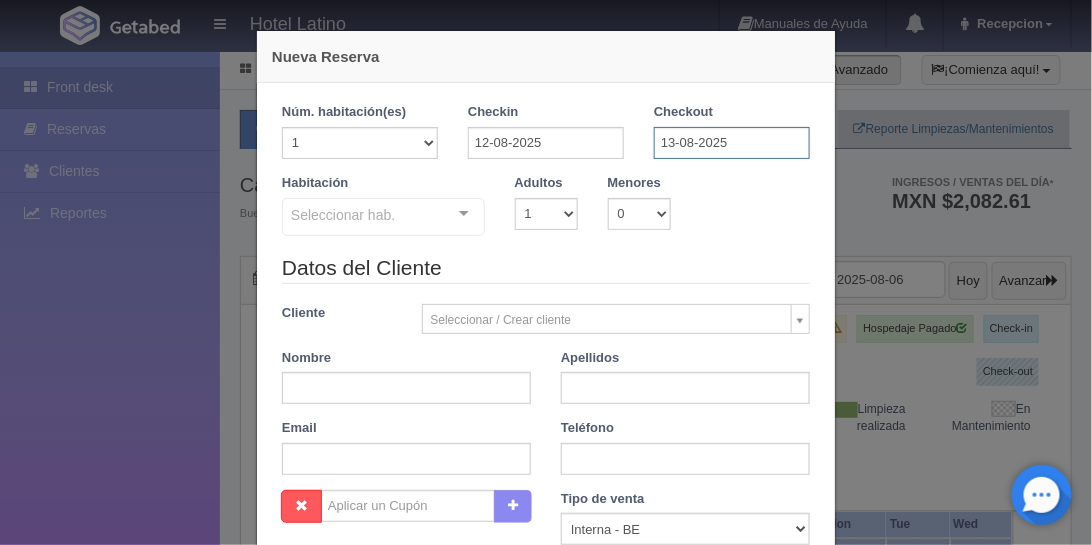click on "13-08-2025" at bounding box center (732, 143) 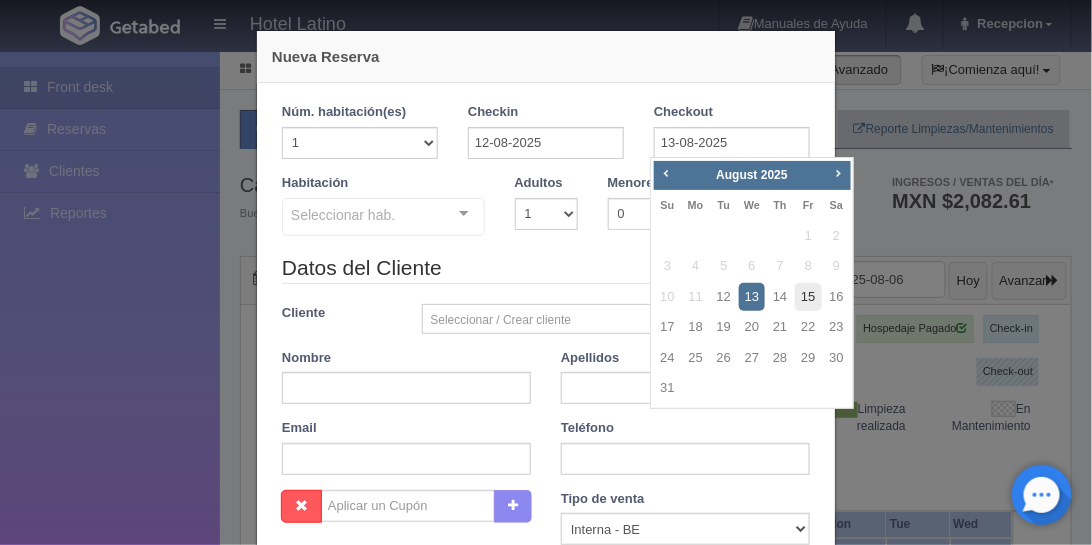 click on "15" at bounding box center (808, 297) 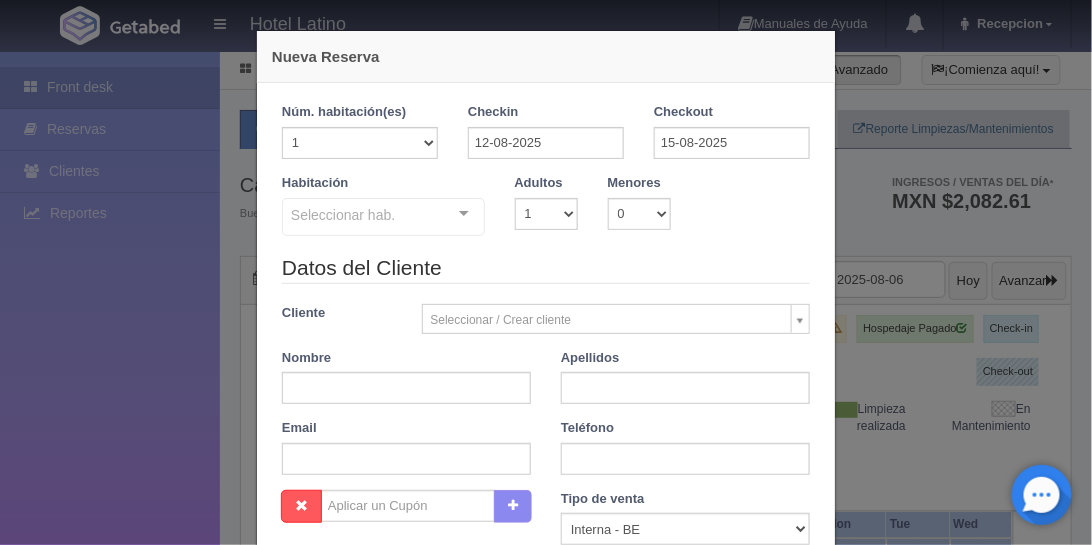 click at bounding box center [464, 214] 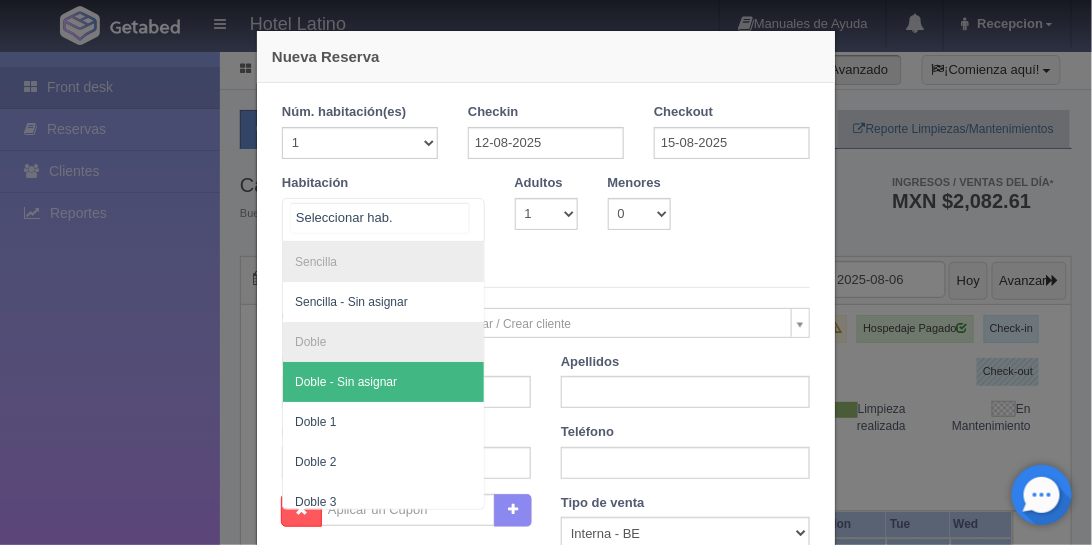 click on "Doble - Sin asignar" at bounding box center (346, 382) 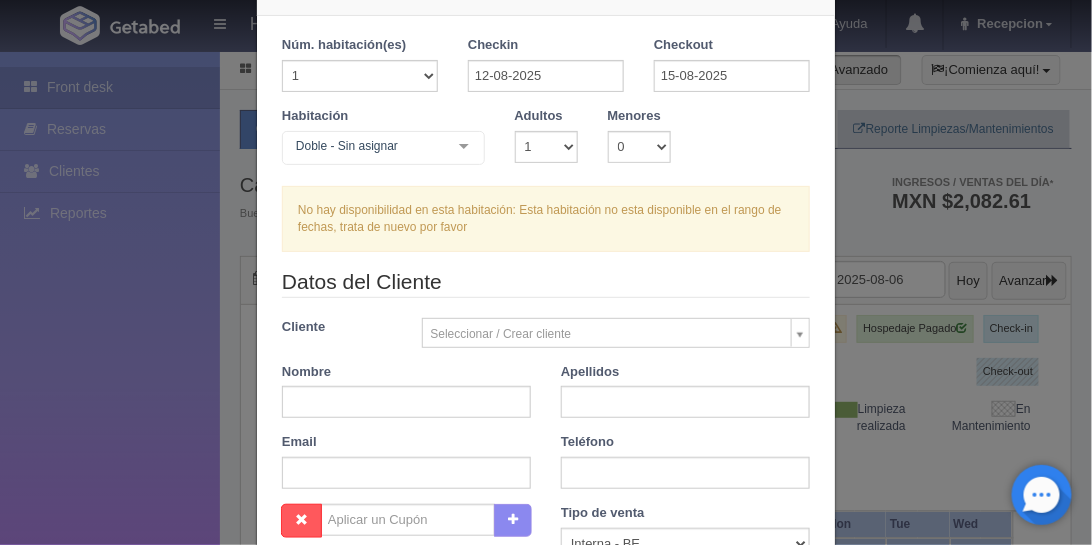 scroll, scrollTop: 57, scrollLeft: 0, axis: vertical 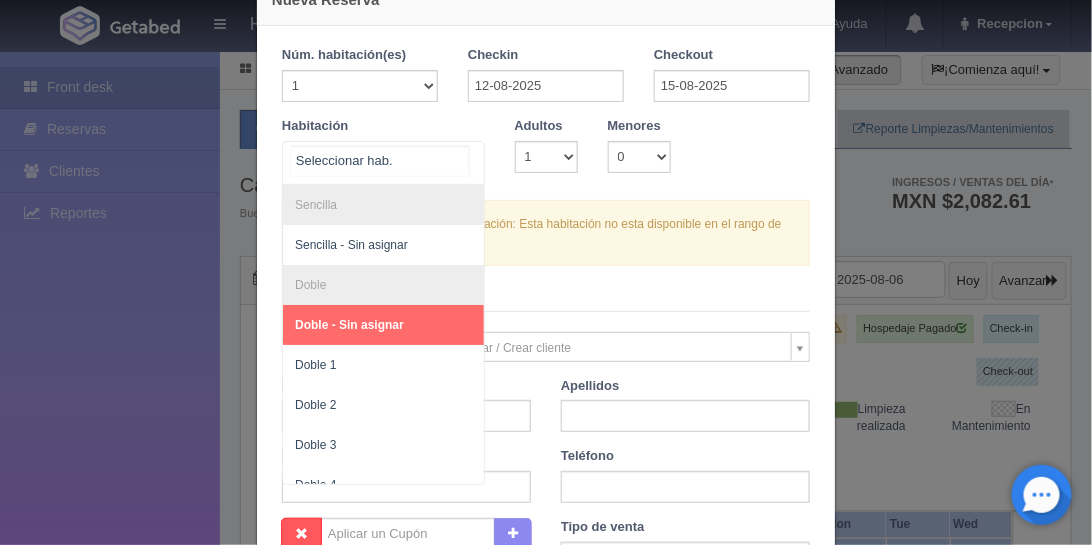 click at bounding box center [464, 157] 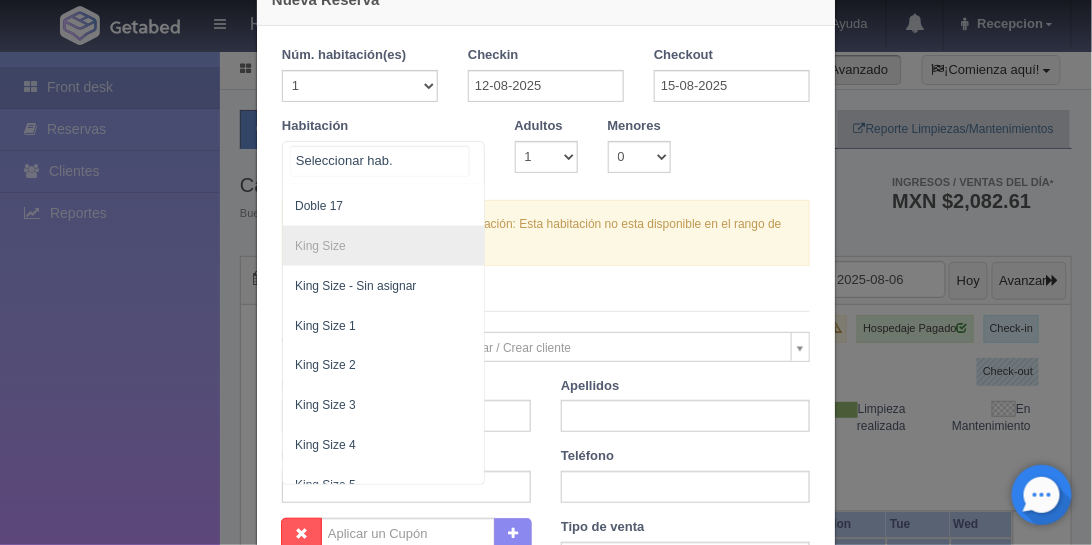 scroll, scrollTop: 800, scrollLeft: 0, axis: vertical 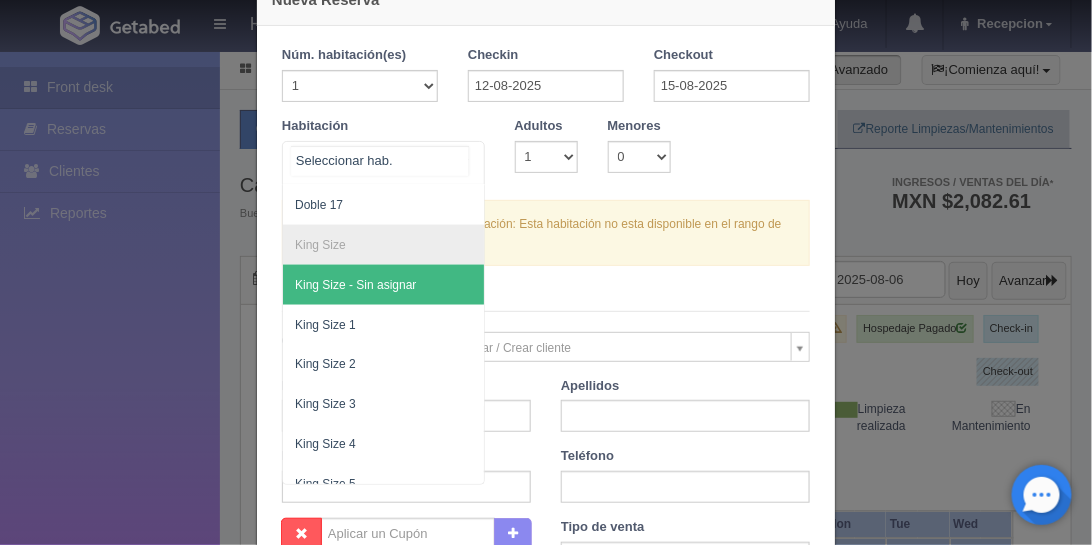 click on "King Size - Sin asignar" at bounding box center [355, 285] 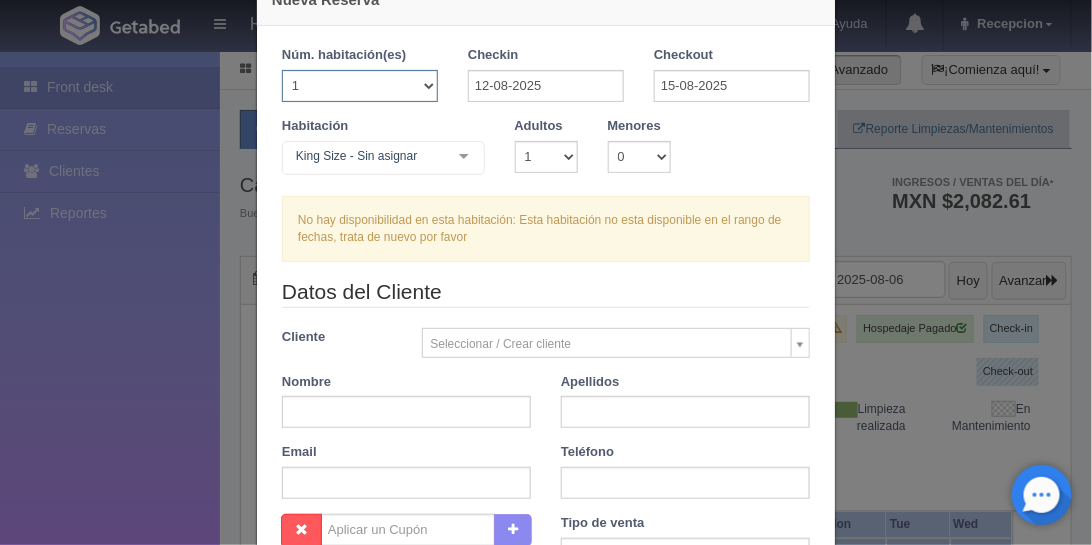 click on "1   2   3   4   5   6   7   8   9   10   11   12   13   14   15   16   17   18   19   20" at bounding box center (360, 86) 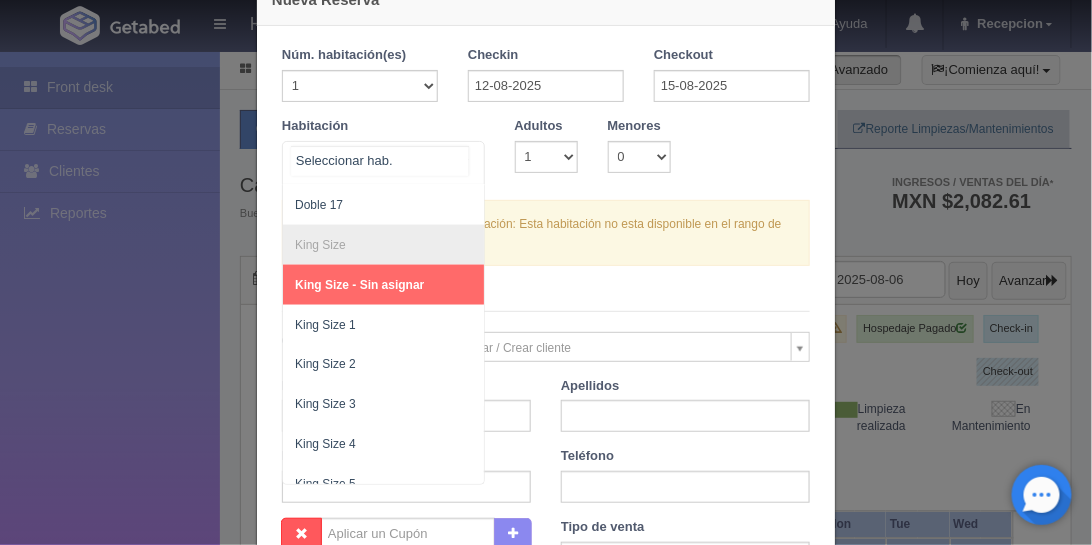 click at bounding box center [464, 157] 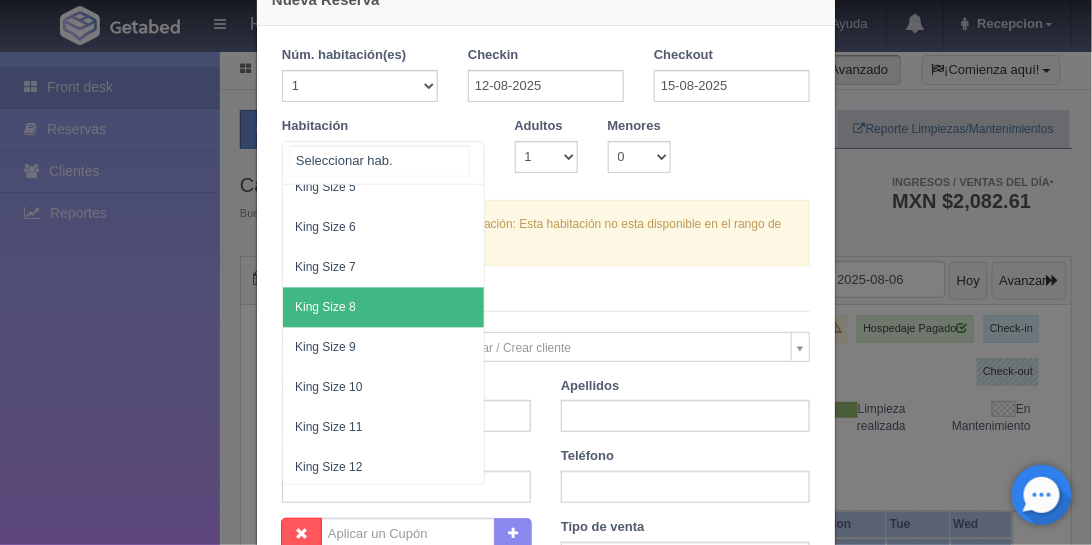 scroll, scrollTop: 1140, scrollLeft: 0, axis: vertical 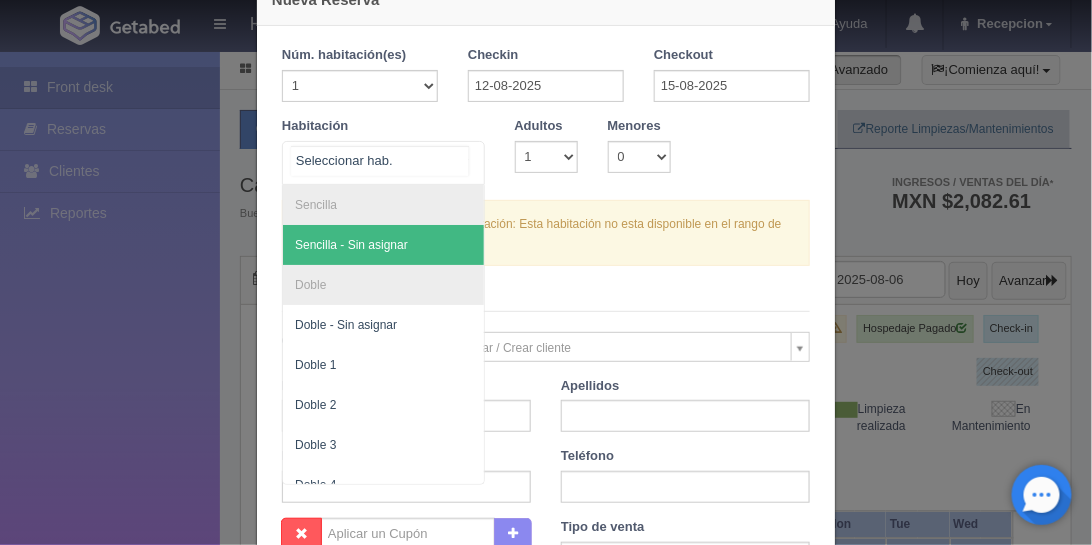 click on "Sencilla - Sin asignar" at bounding box center [383, 245] 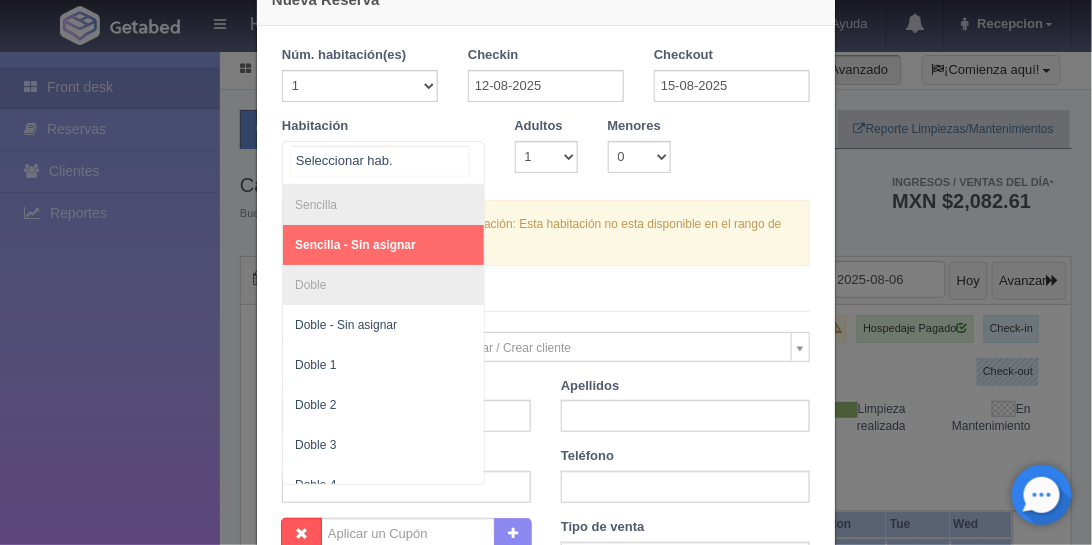 click at bounding box center [464, 157] 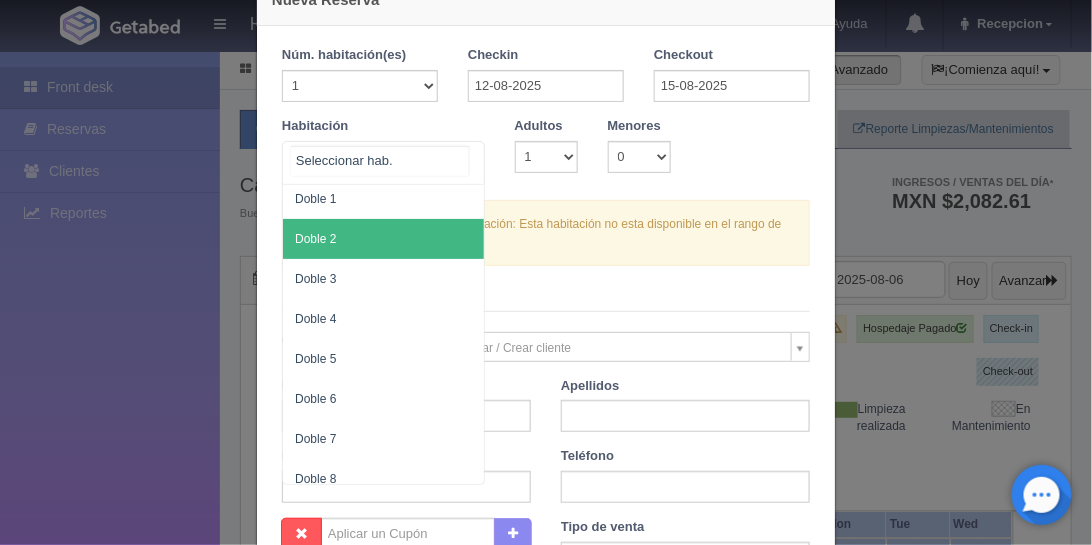 scroll, scrollTop: 171, scrollLeft: 0, axis: vertical 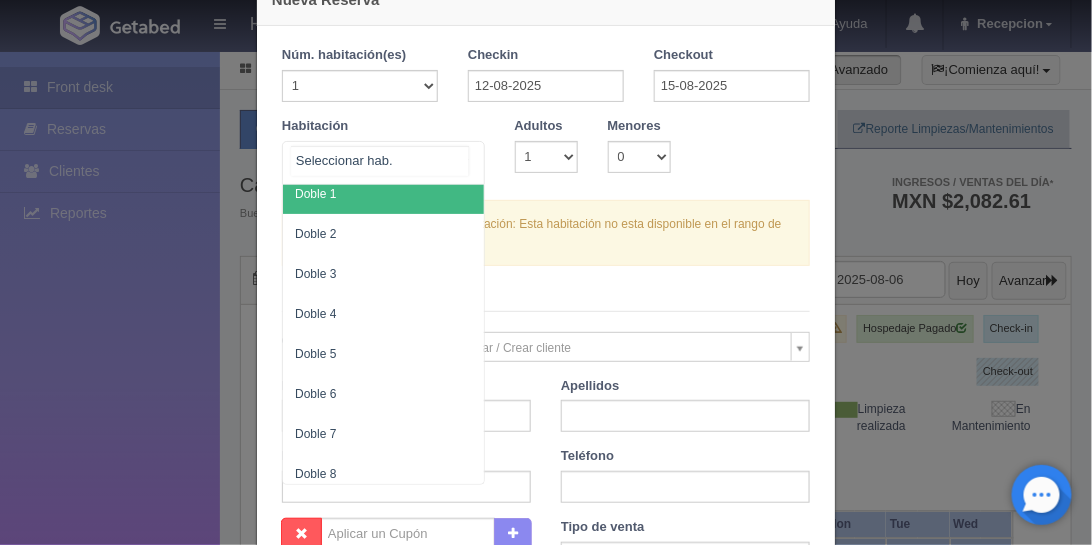 click on "Doble 1" at bounding box center (383, 194) 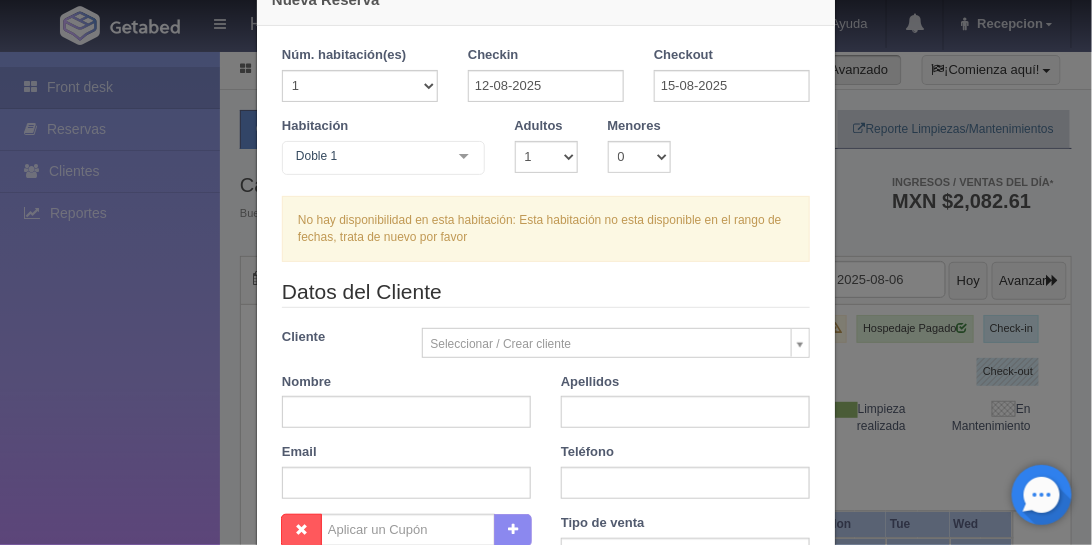 checkbox on "false" 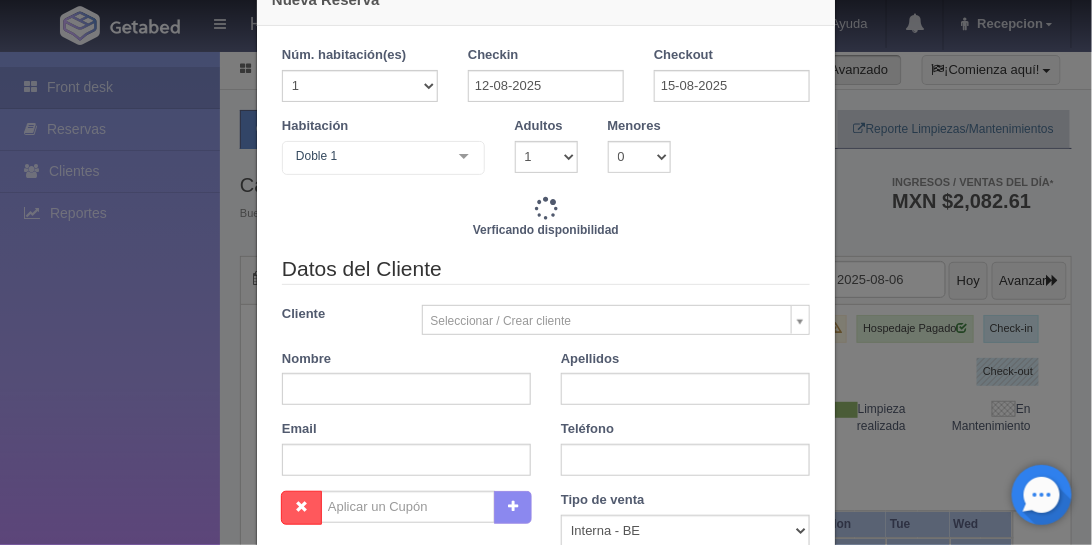 type on "2310.00" 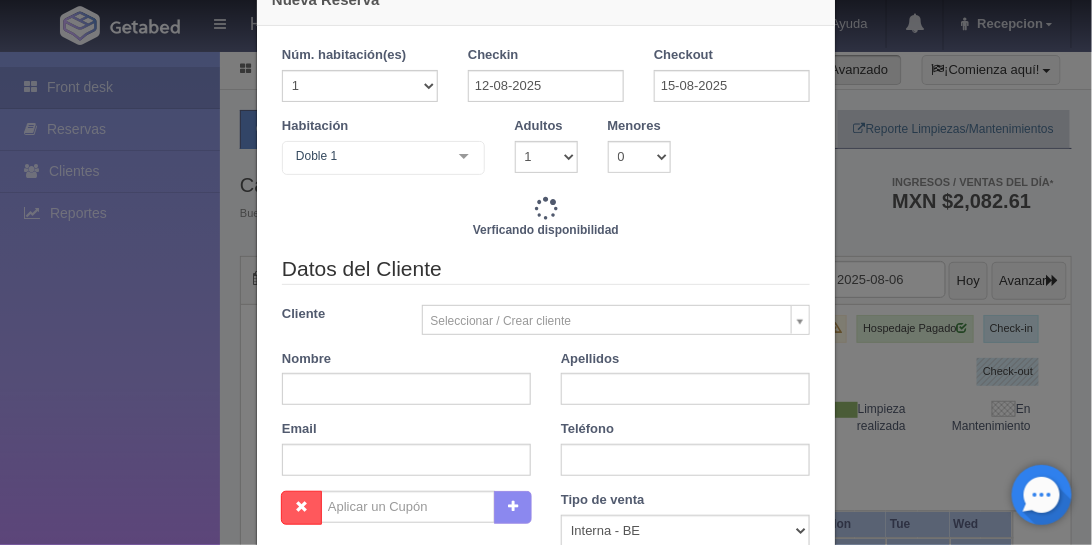 checkbox on "false" 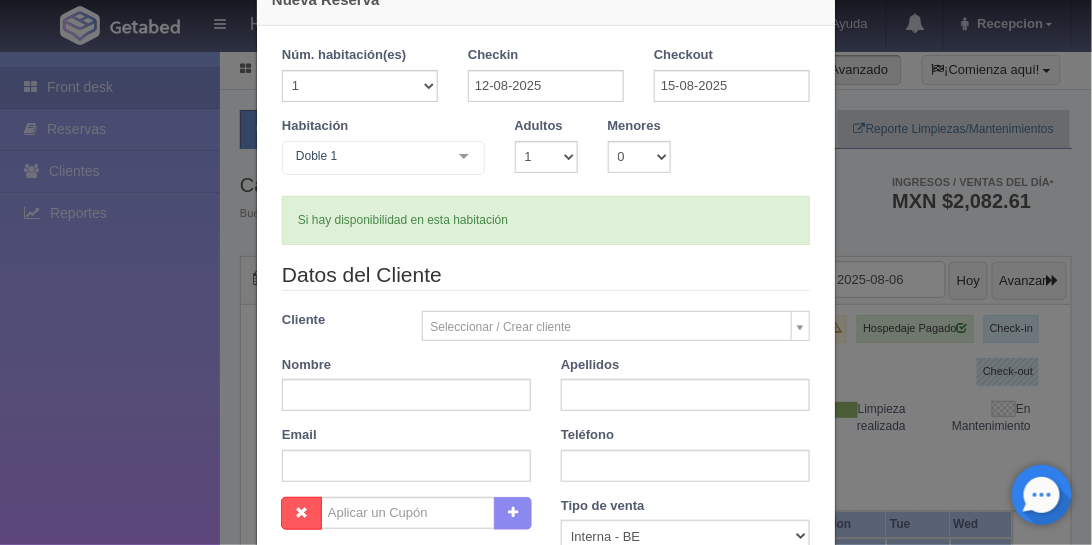 scroll, scrollTop: 114, scrollLeft: 0, axis: vertical 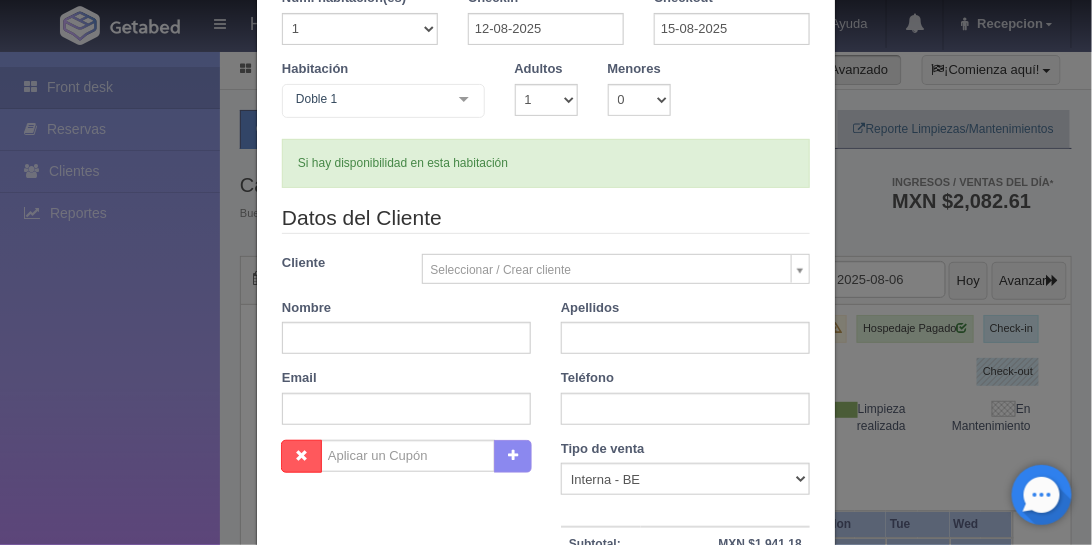click at bounding box center [464, 100] 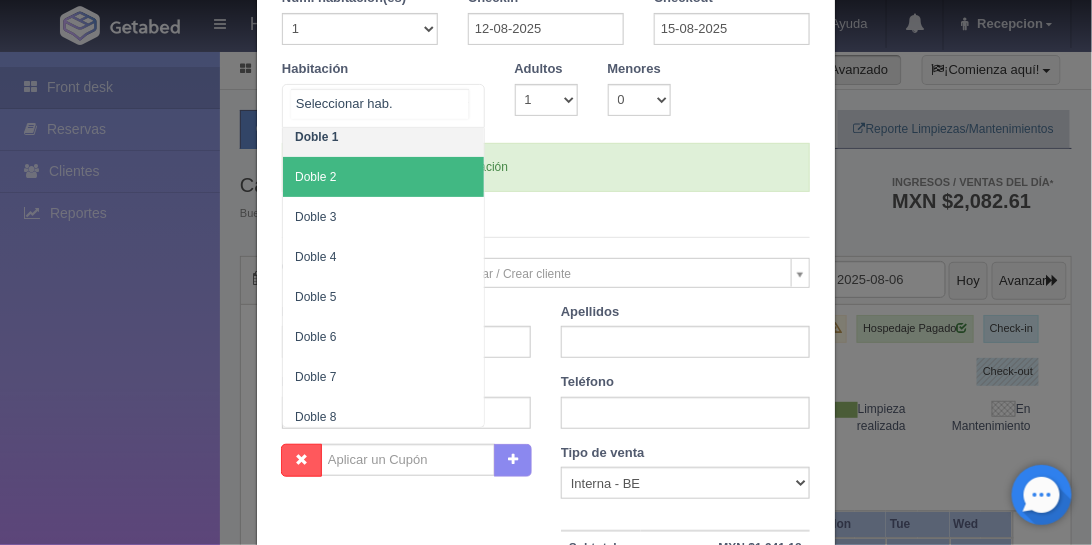 click on "Doble 2" at bounding box center [383, 177] 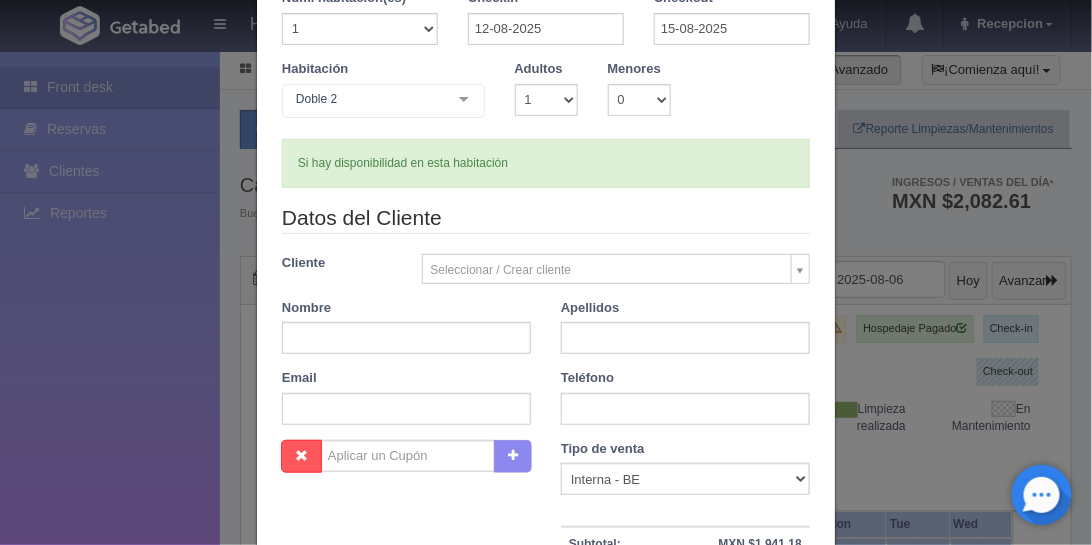 type 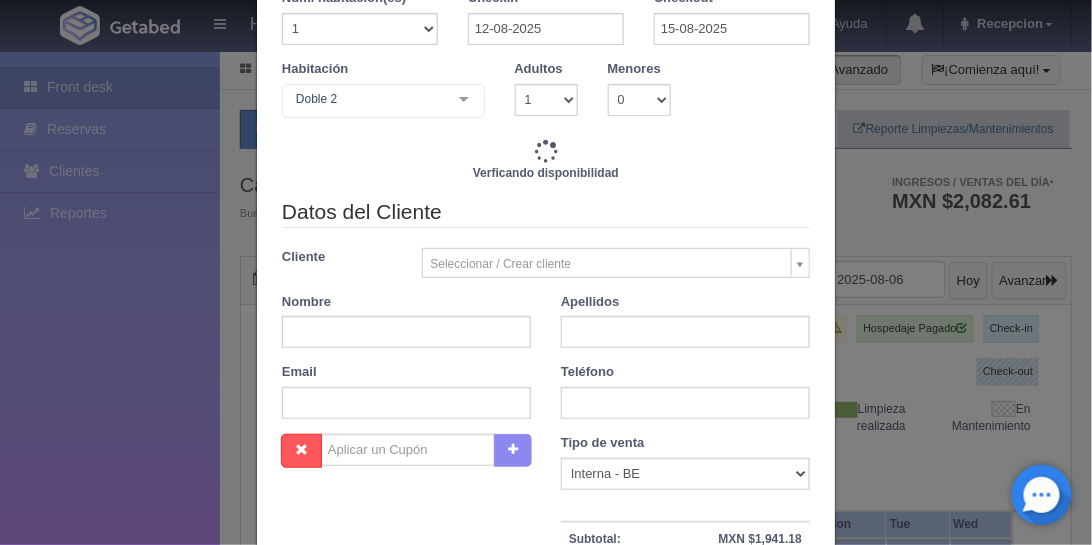type on "2310.00" 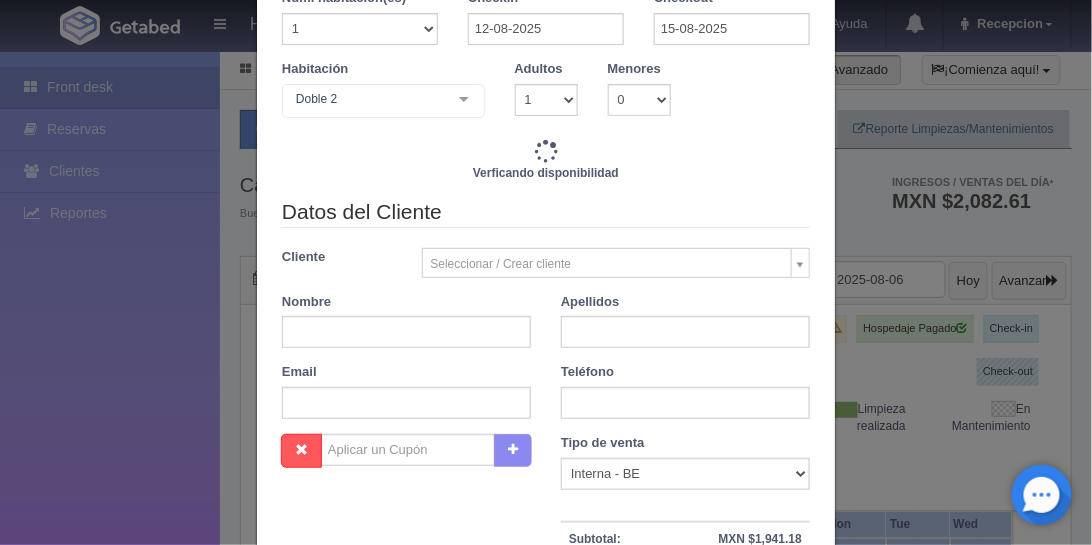 checkbox on "false" 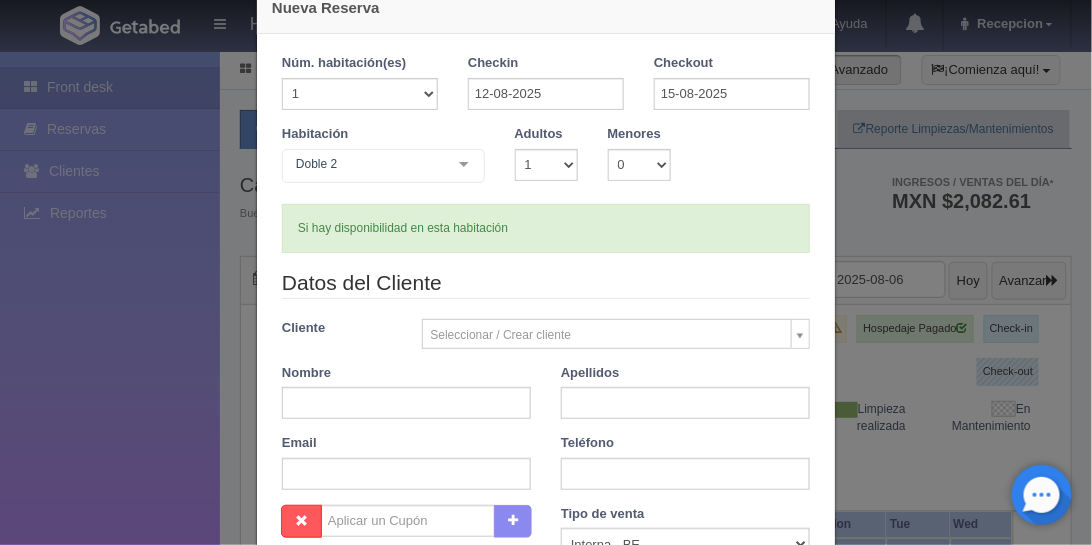 scroll, scrollTop: 114, scrollLeft: 0, axis: vertical 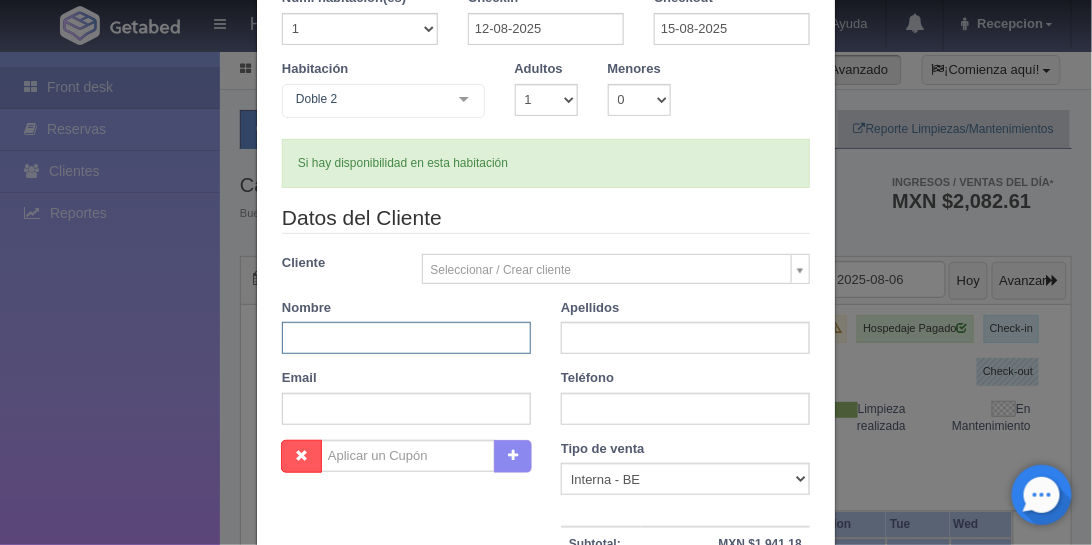 click at bounding box center (406, 338) 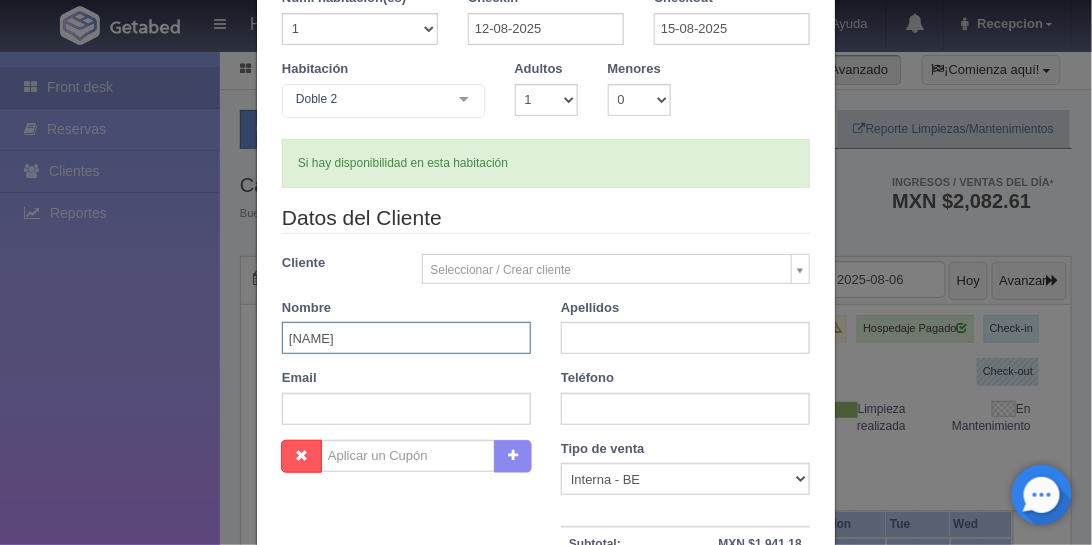 type on "paulina" 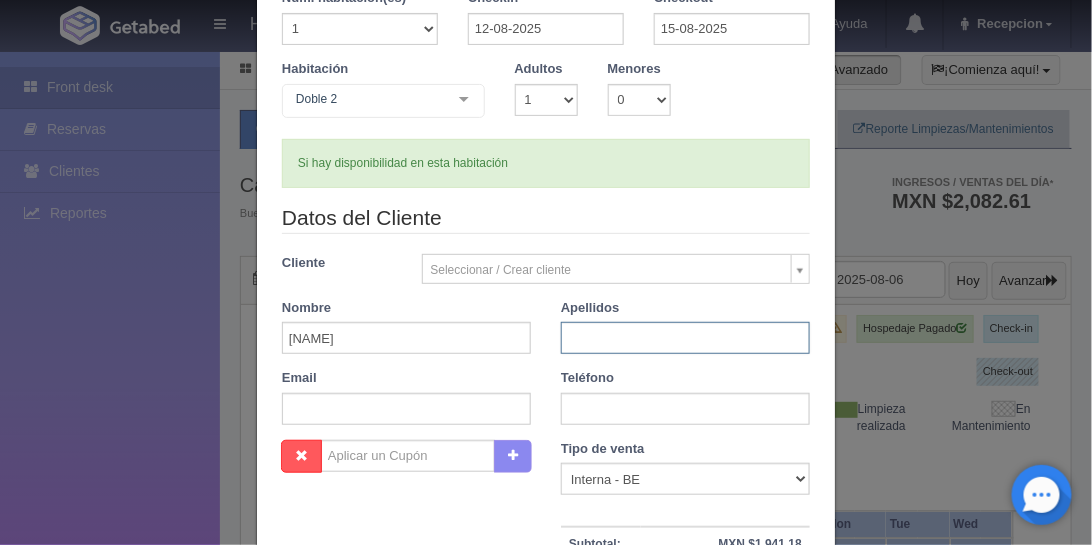 click at bounding box center [685, 338] 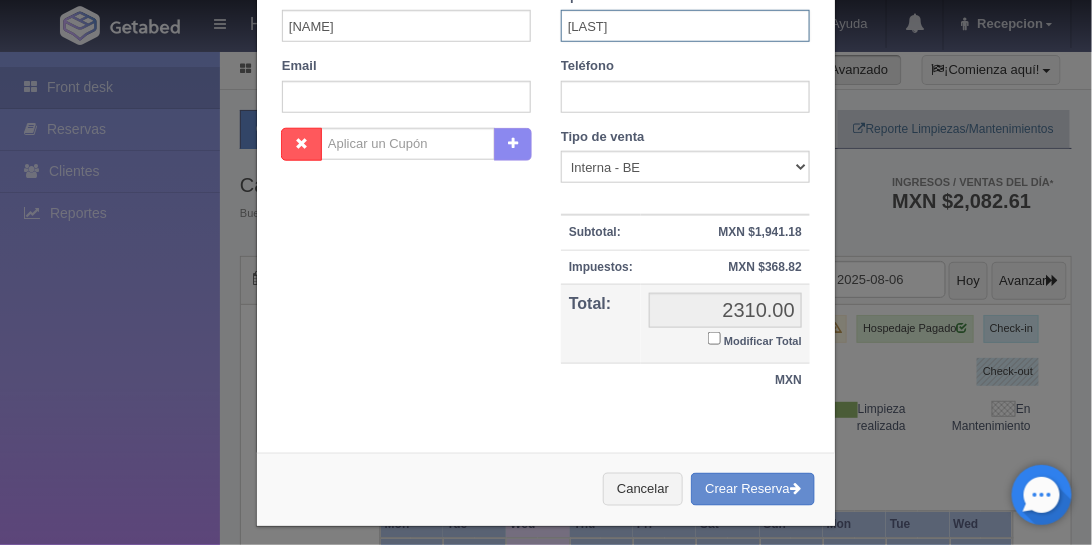 scroll, scrollTop: 432, scrollLeft: 0, axis: vertical 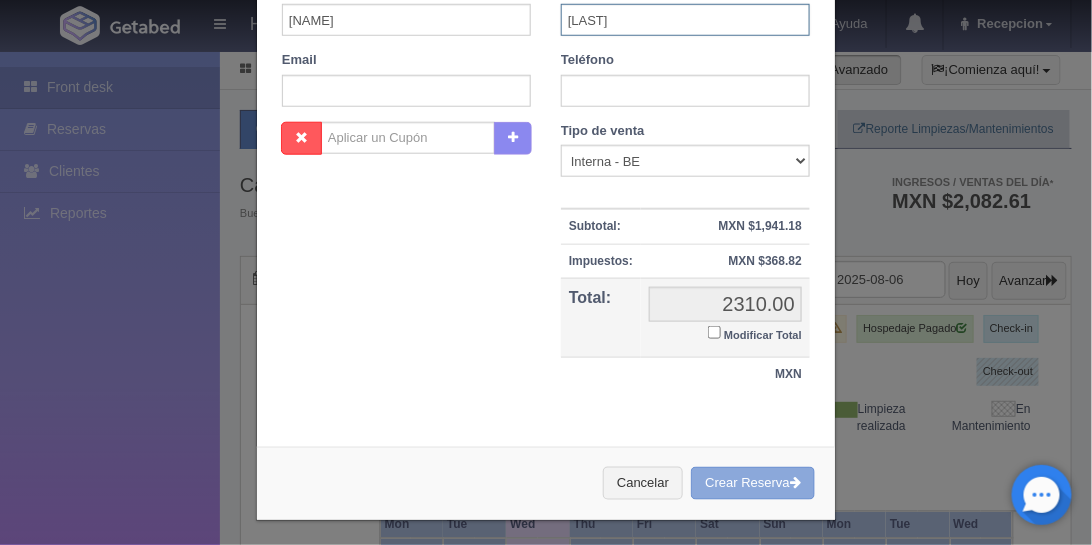 type on "loera" 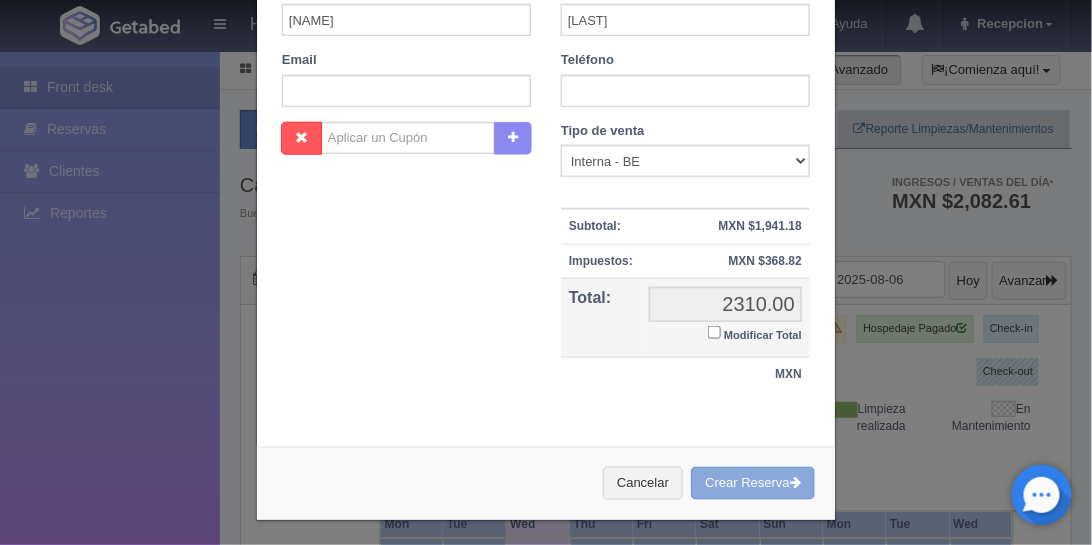 click on "Crear Reserva" at bounding box center [753, 483] 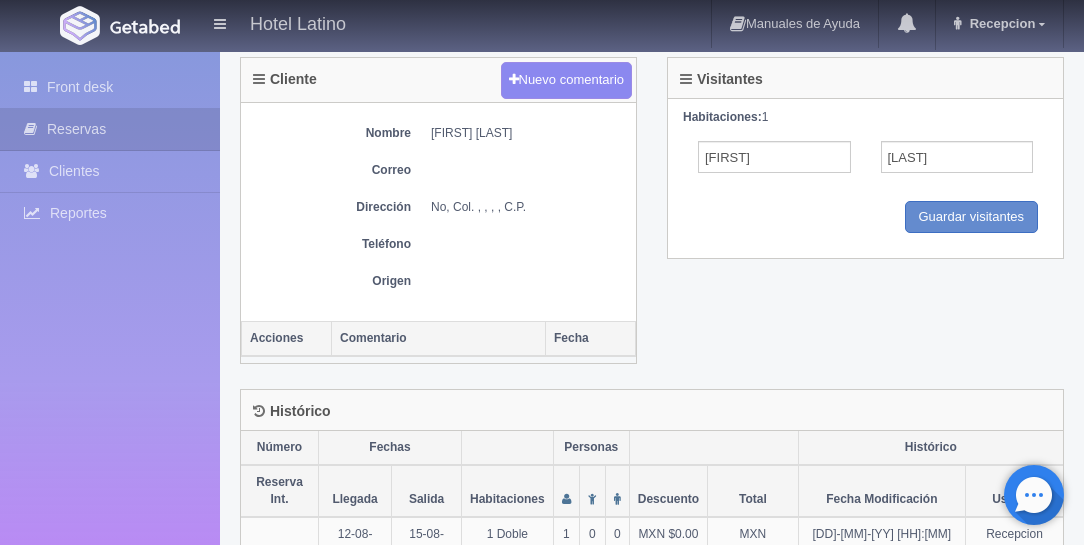 scroll, scrollTop: 751, scrollLeft: 0, axis: vertical 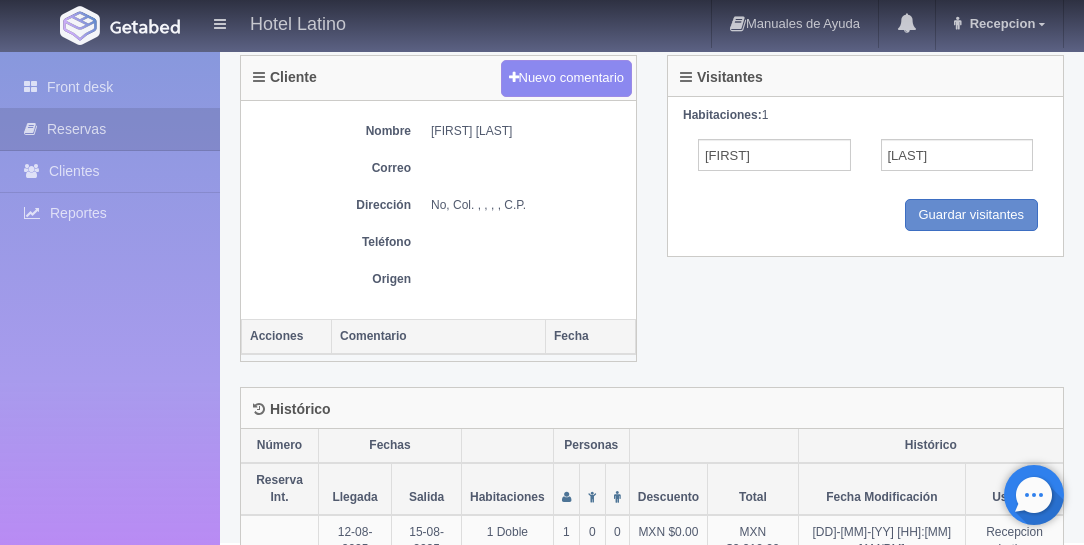 click on "Comentario" at bounding box center [439, 336] 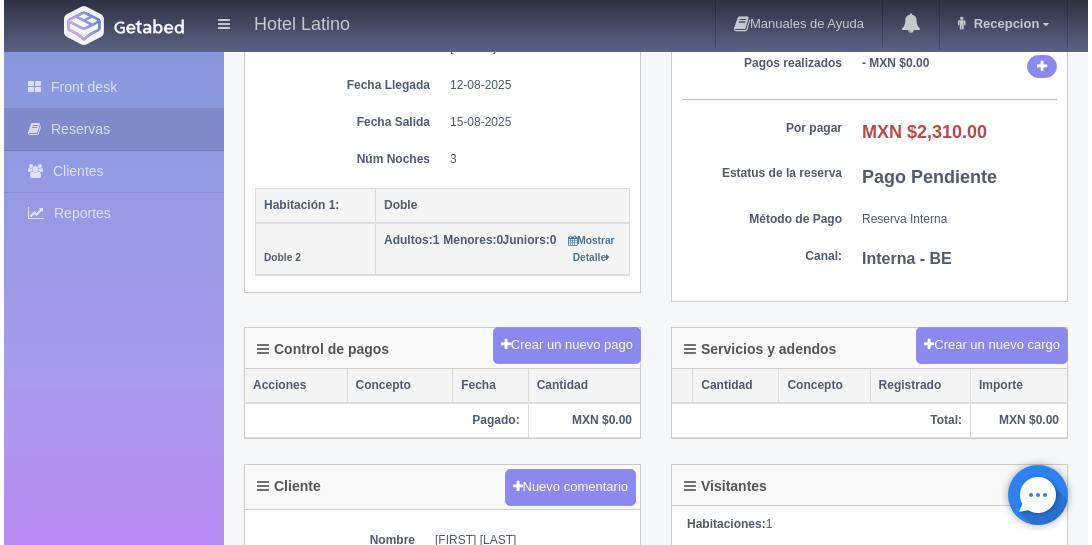 scroll, scrollTop: 400, scrollLeft: 0, axis: vertical 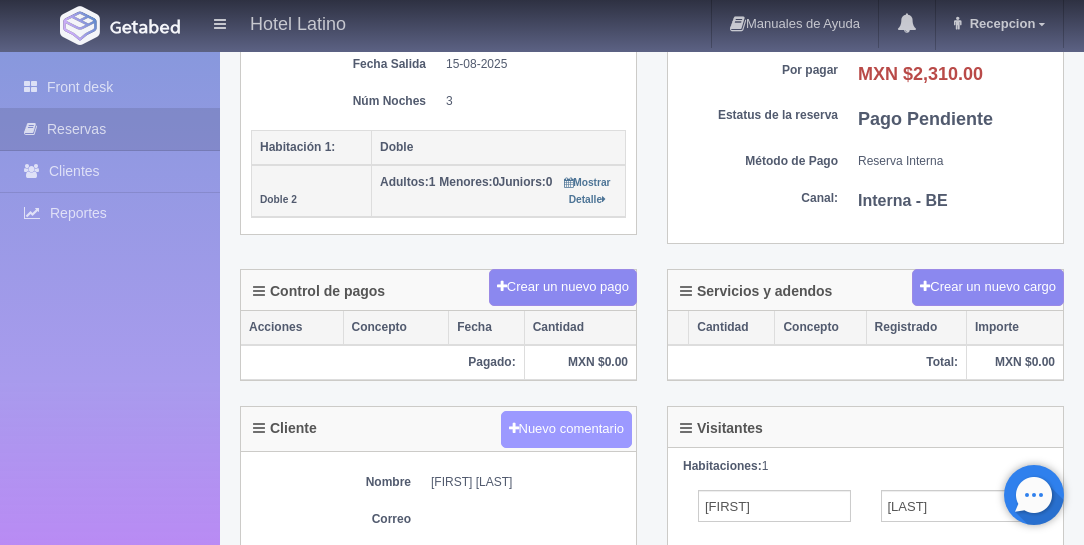 click on "Nuevo comentario" at bounding box center (567, 429) 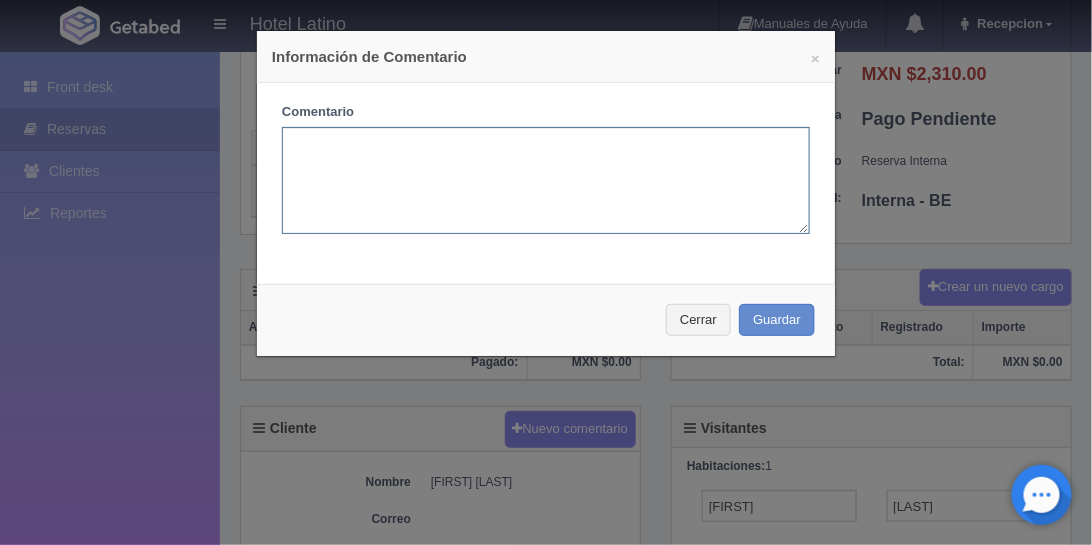 click at bounding box center (546, 180) 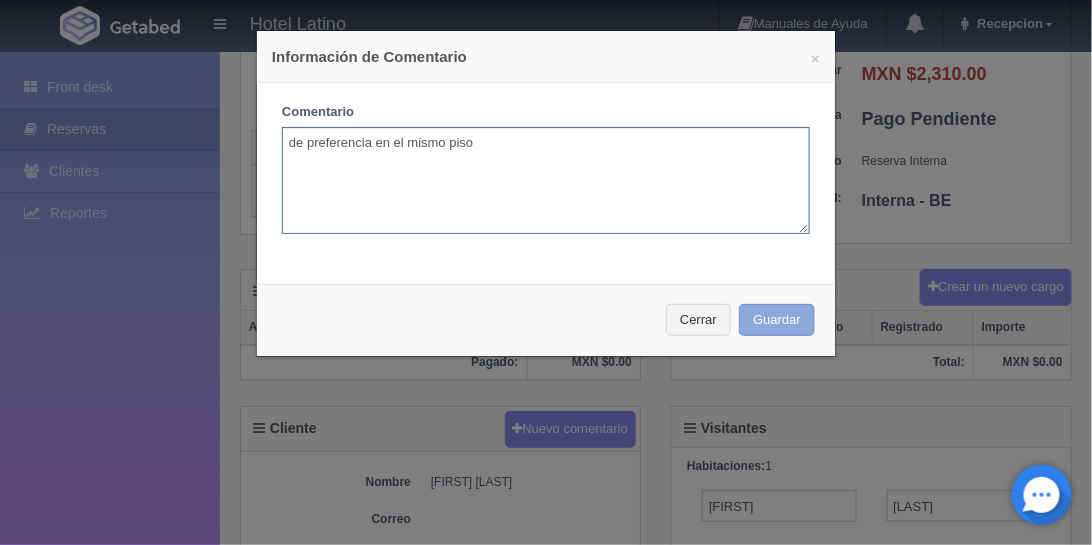 type on "de preferencia en el mismo piso" 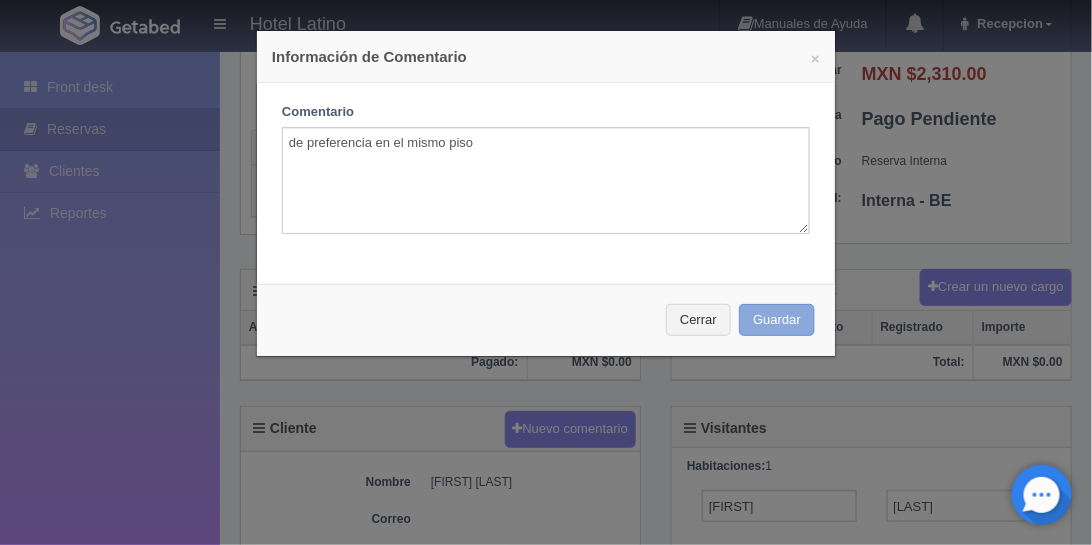 click on "Guardar" at bounding box center (777, 320) 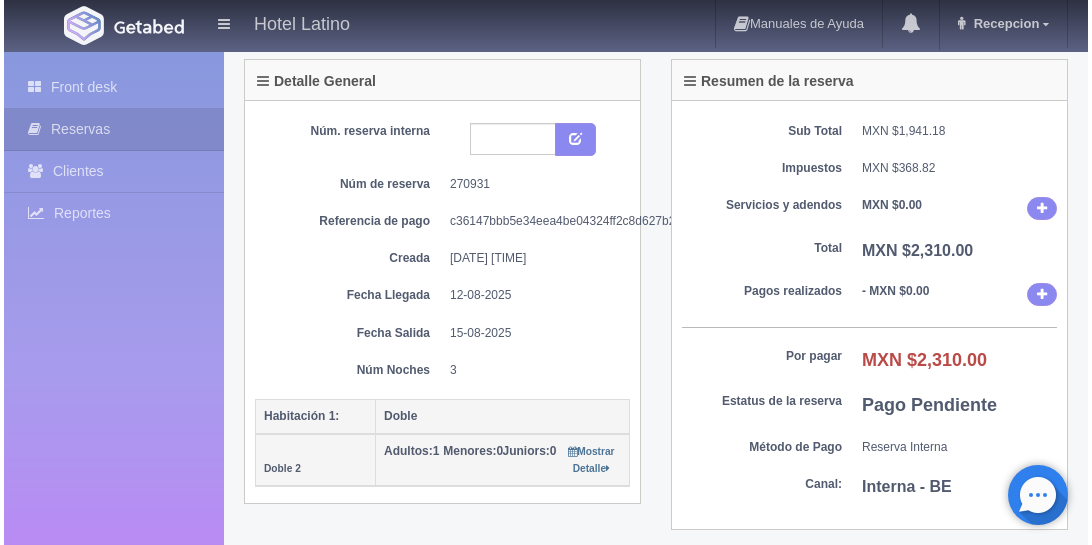 scroll, scrollTop: 0, scrollLeft: 0, axis: both 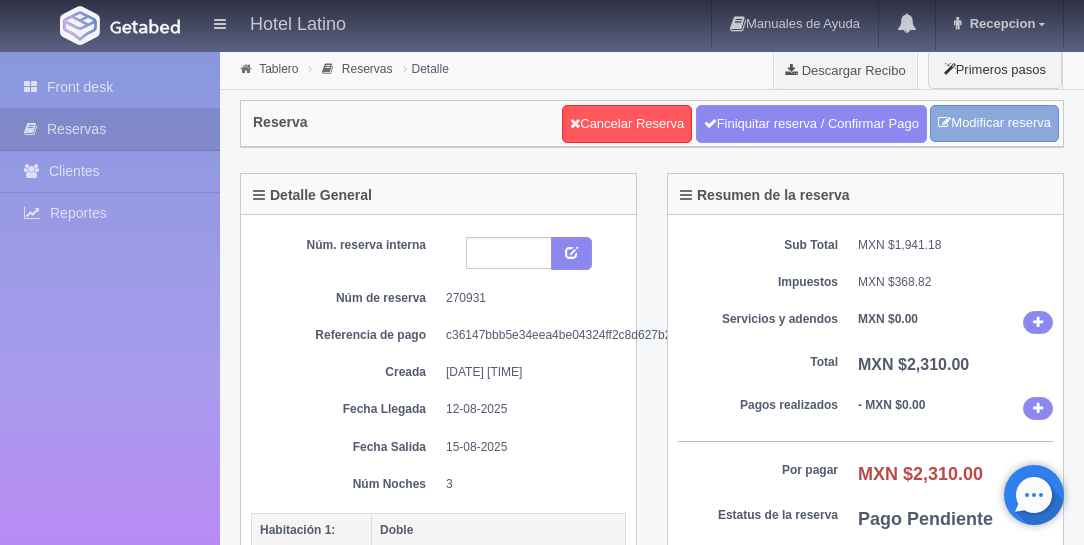 click on "Modificar reserva" at bounding box center (994, 123) 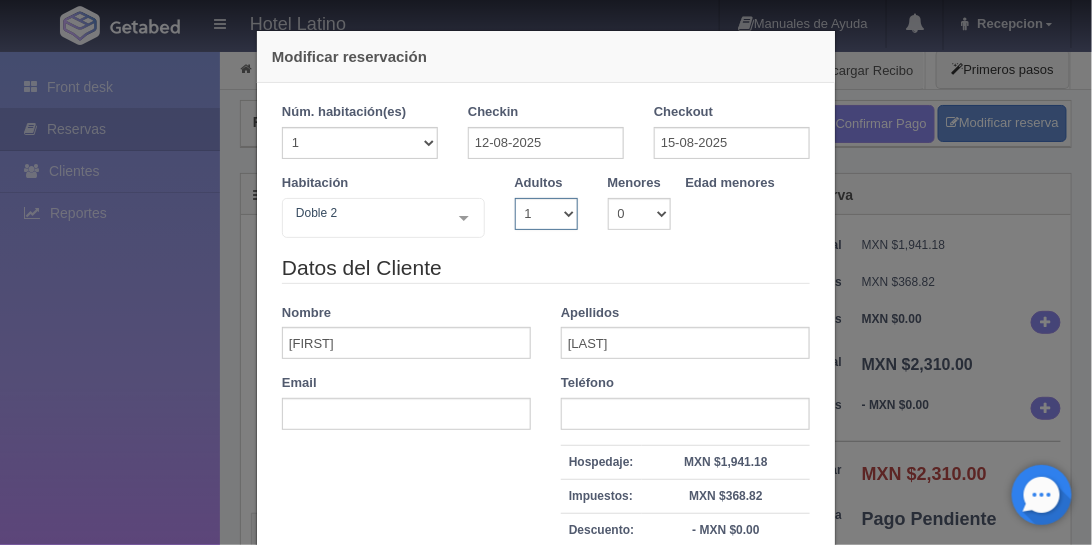 click on "1   2   3   4   5   6   7   8   9   10" at bounding box center (546, 214) 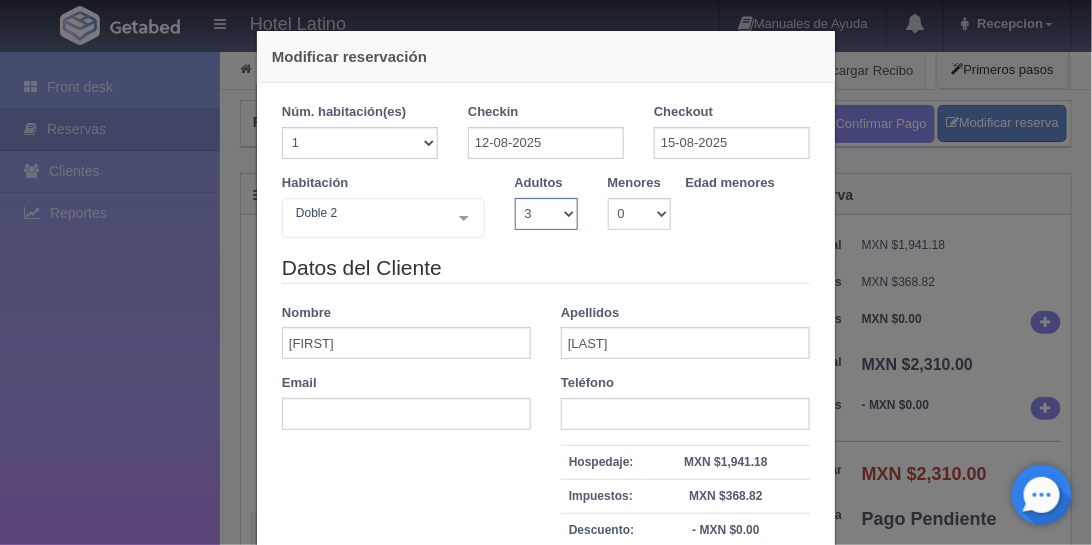 type 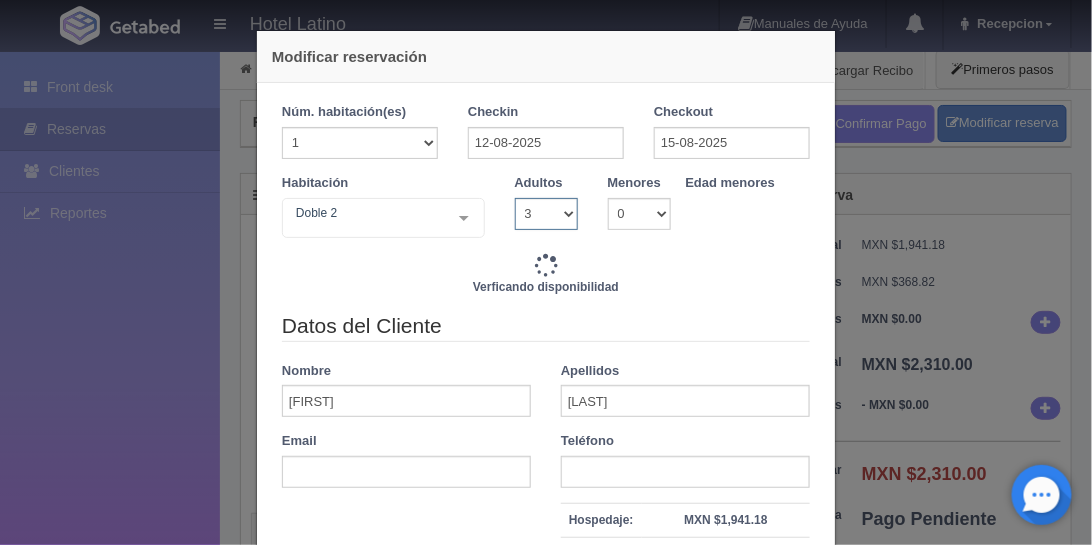 type on "2610.00" 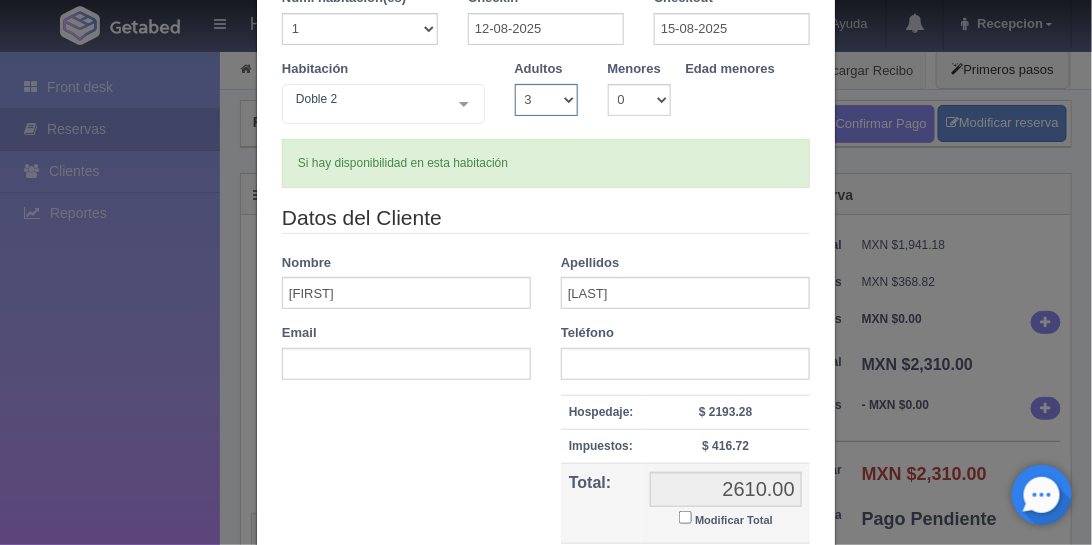 scroll, scrollTop: 299, scrollLeft: 0, axis: vertical 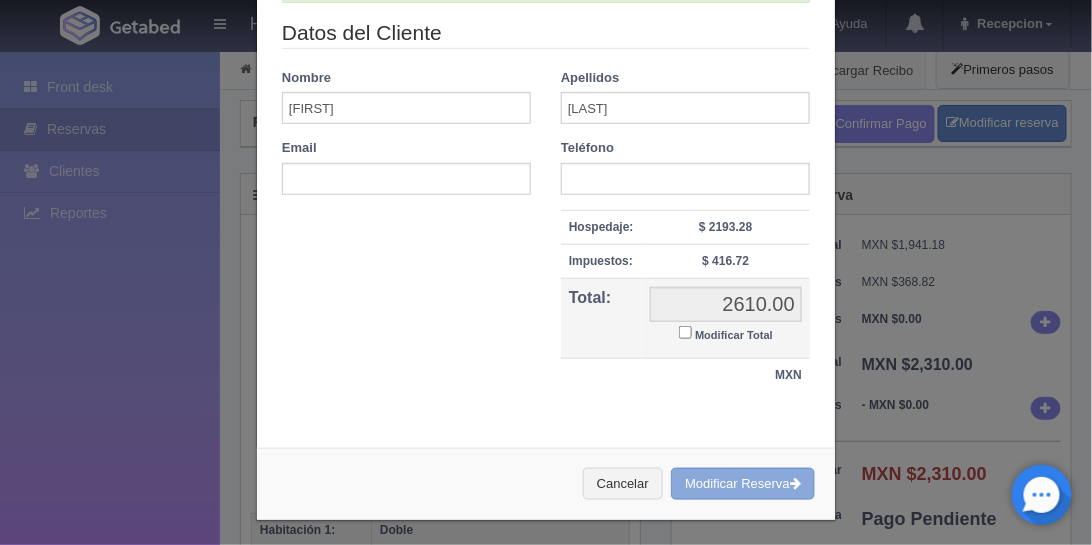 click on "Modificar Reserva" at bounding box center [743, 484] 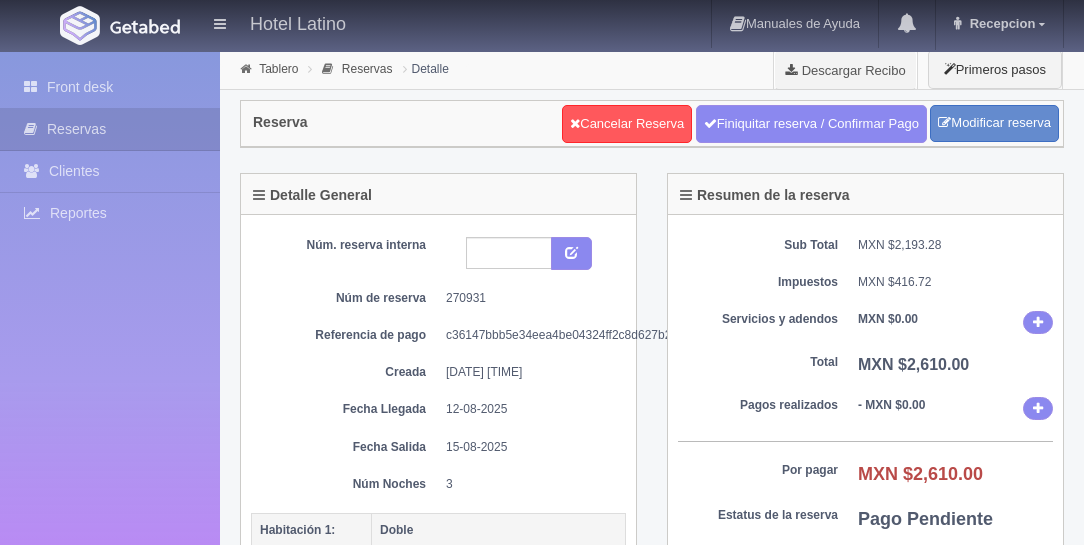 scroll, scrollTop: 0, scrollLeft: 0, axis: both 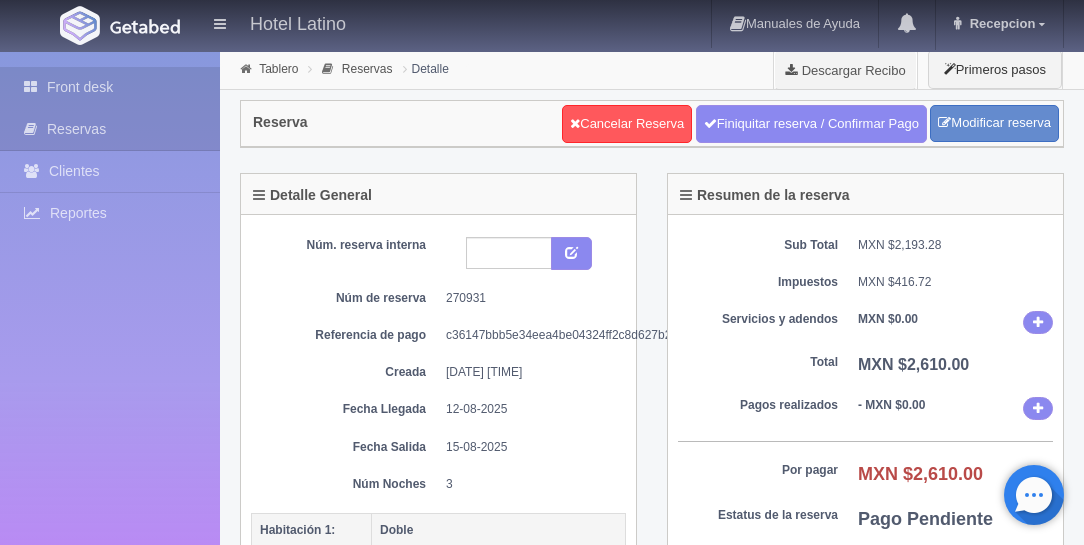 click on "Front desk" at bounding box center [110, 87] 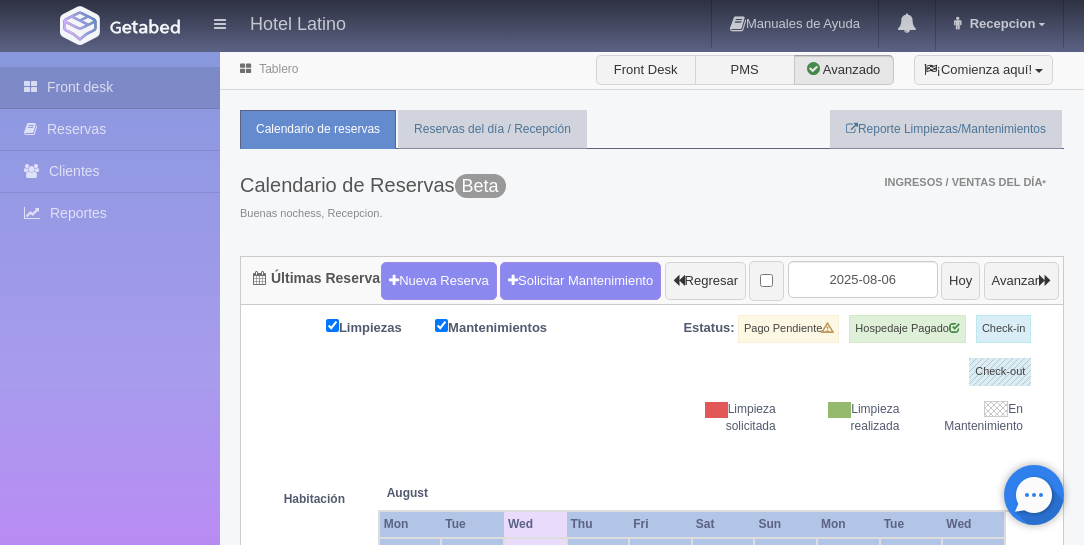 scroll, scrollTop: 0, scrollLeft: 0, axis: both 